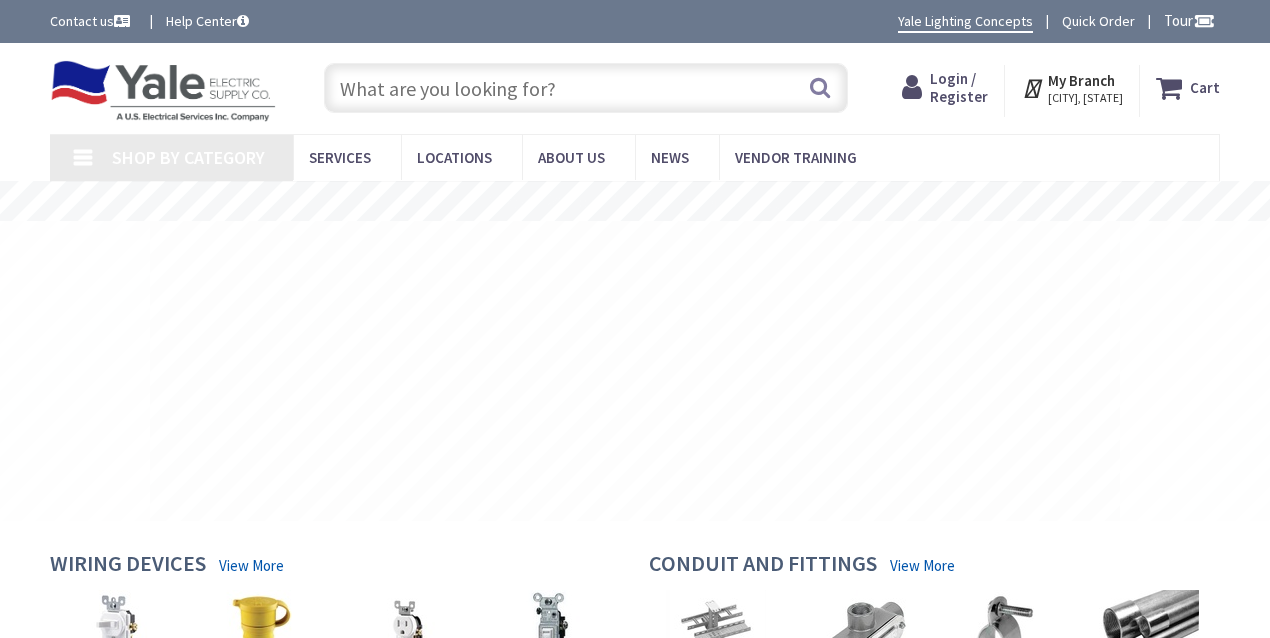 scroll, scrollTop: 0, scrollLeft: 0, axis: both 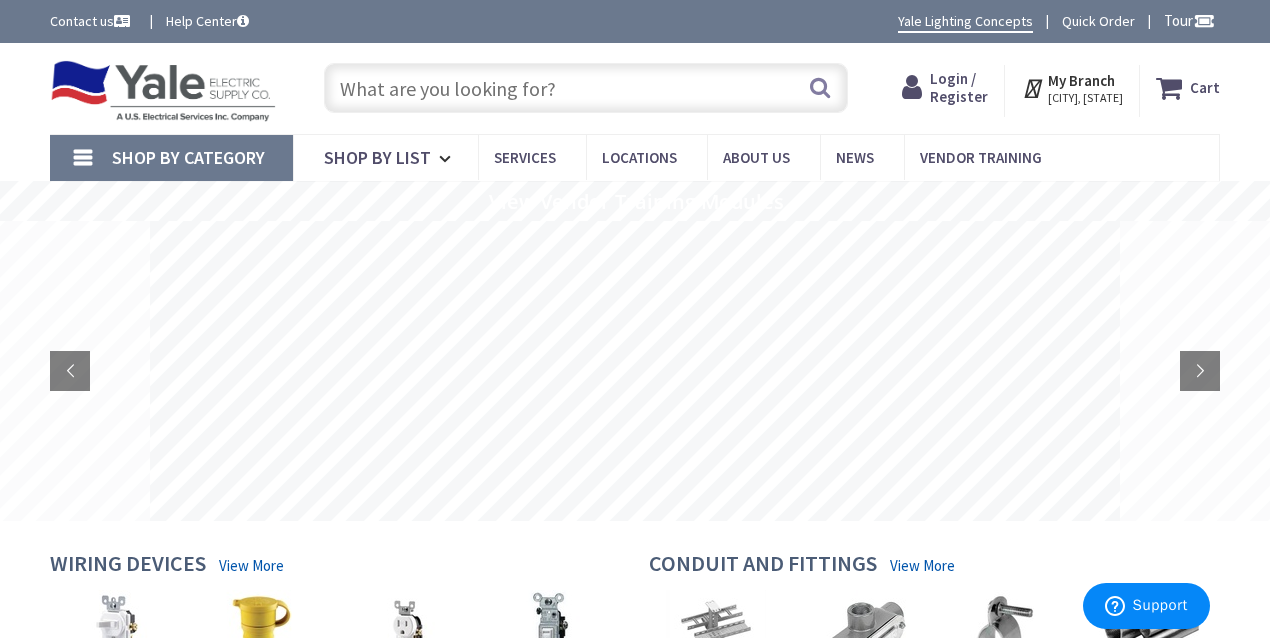 click at bounding box center (586, 88) 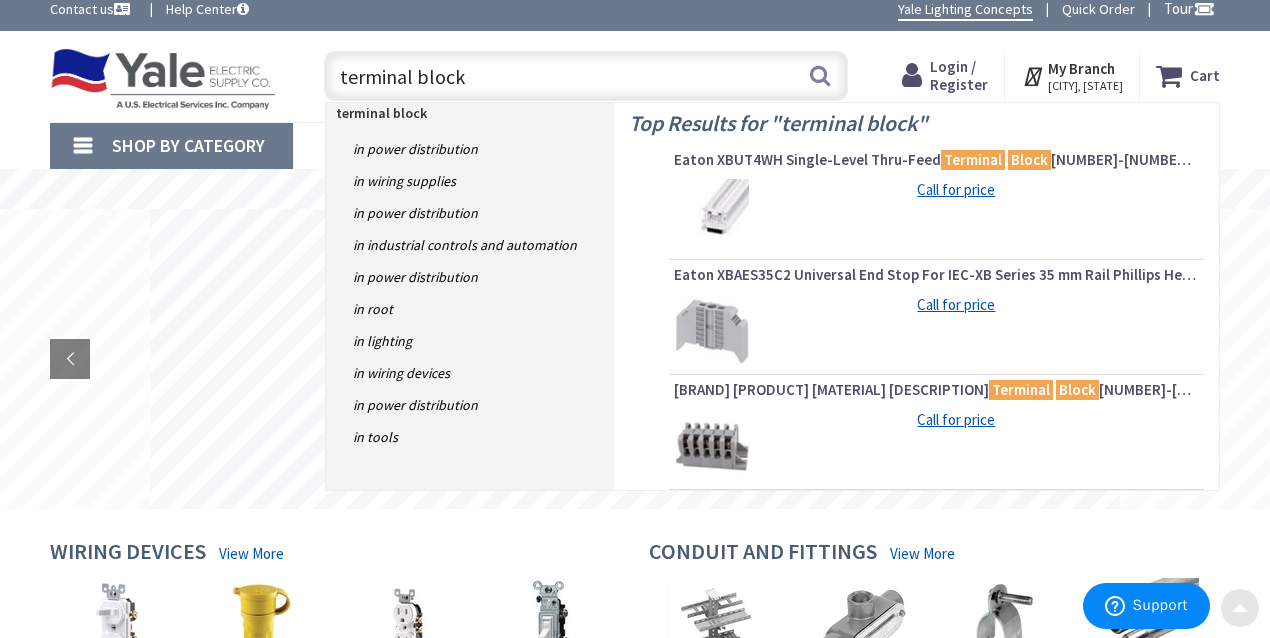 scroll, scrollTop: 0, scrollLeft: 0, axis: both 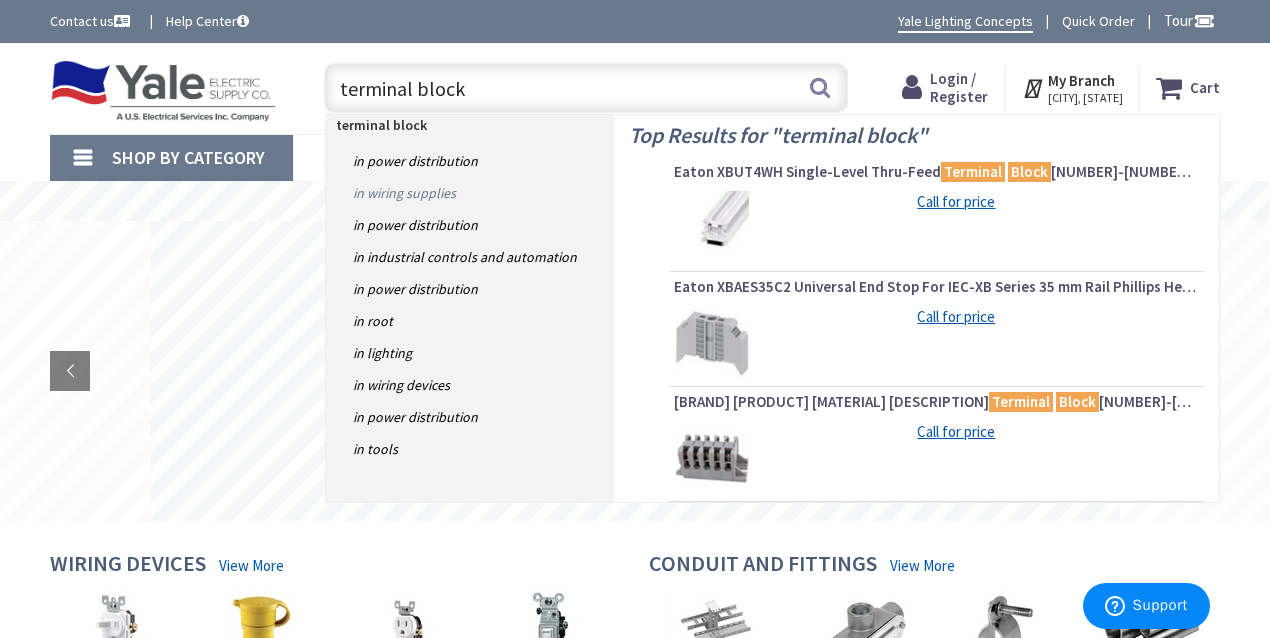 type on "terminal block" 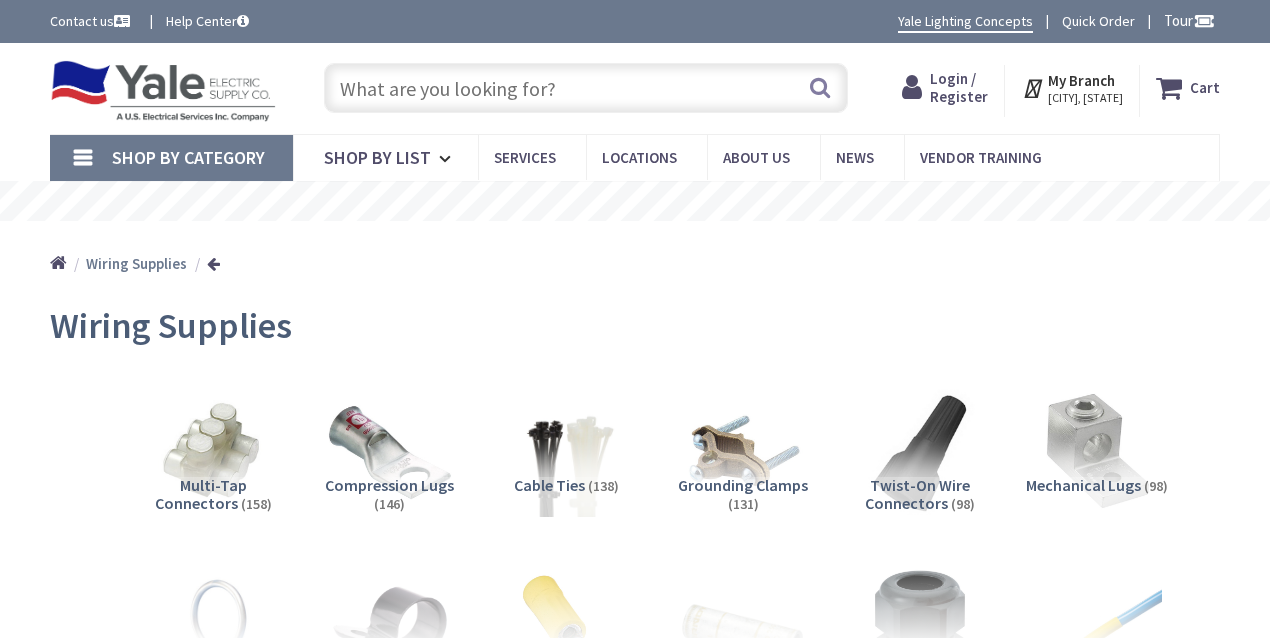 scroll, scrollTop: 0, scrollLeft: 0, axis: both 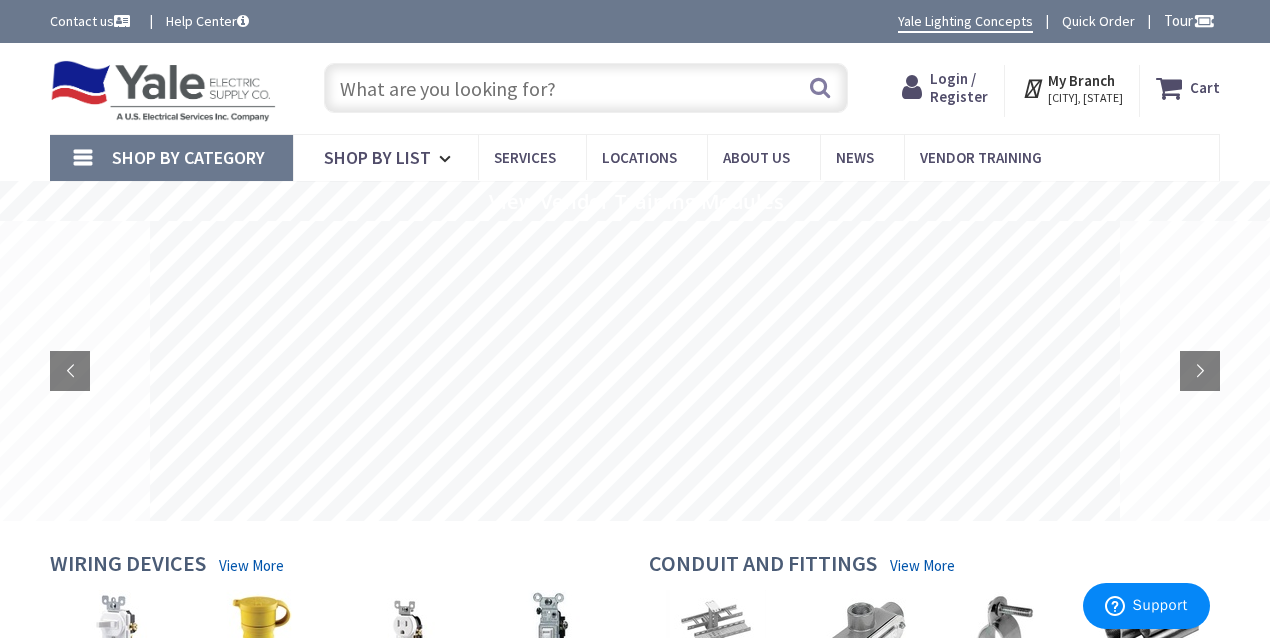 click at bounding box center (586, 88) 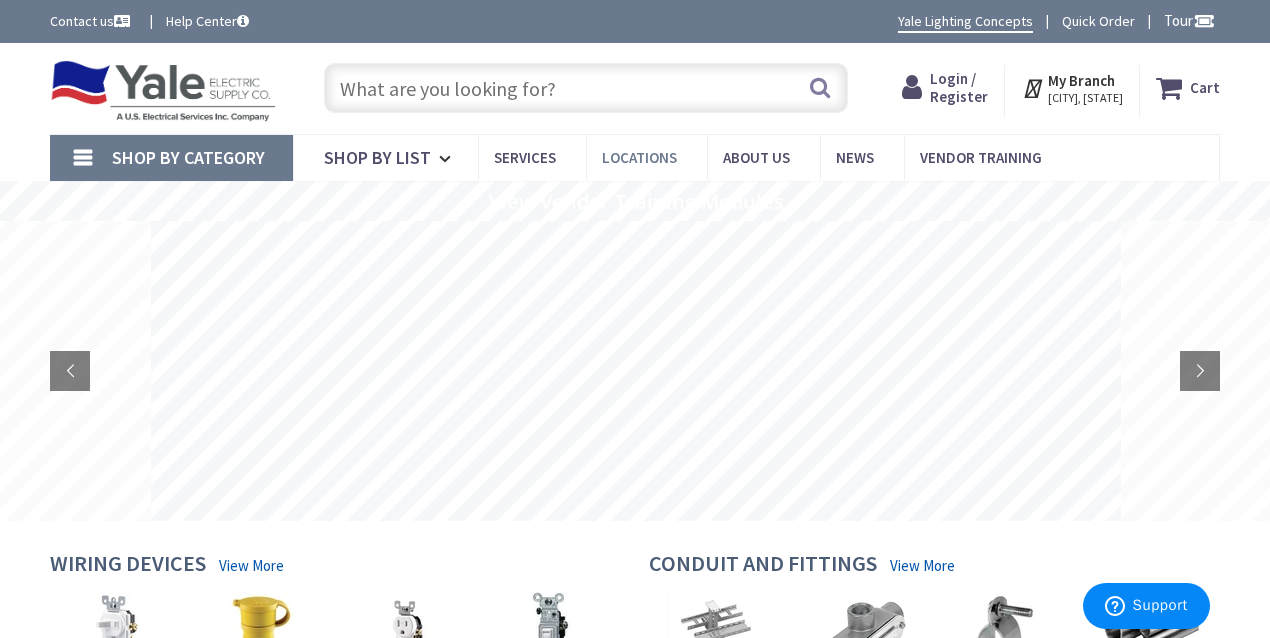 click on "Locations" at bounding box center (639, 157) 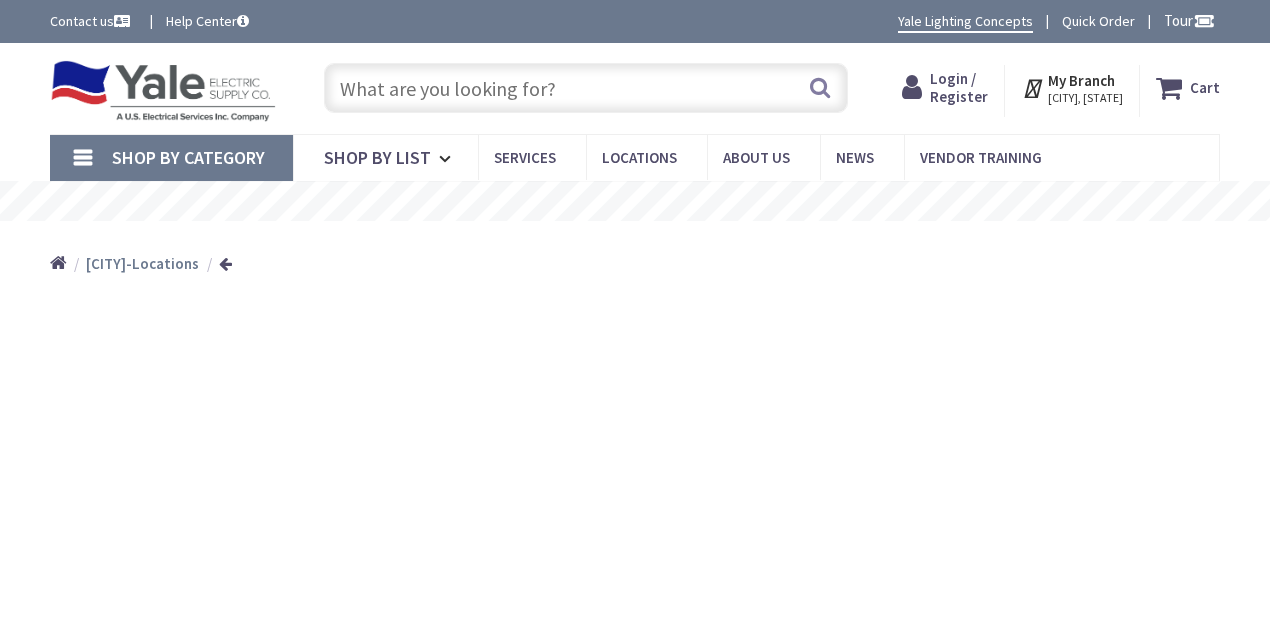 scroll, scrollTop: 0, scrollLeft: 0, axis: both 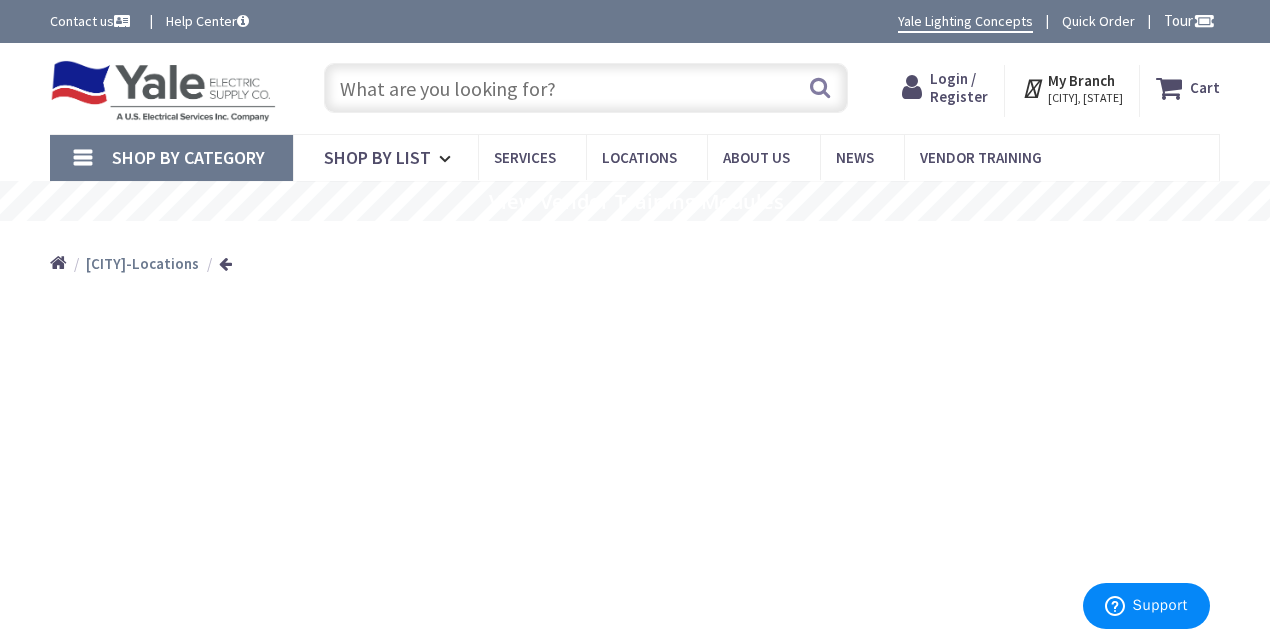 click on "Shop By Category" at bounding box center (188, 157) 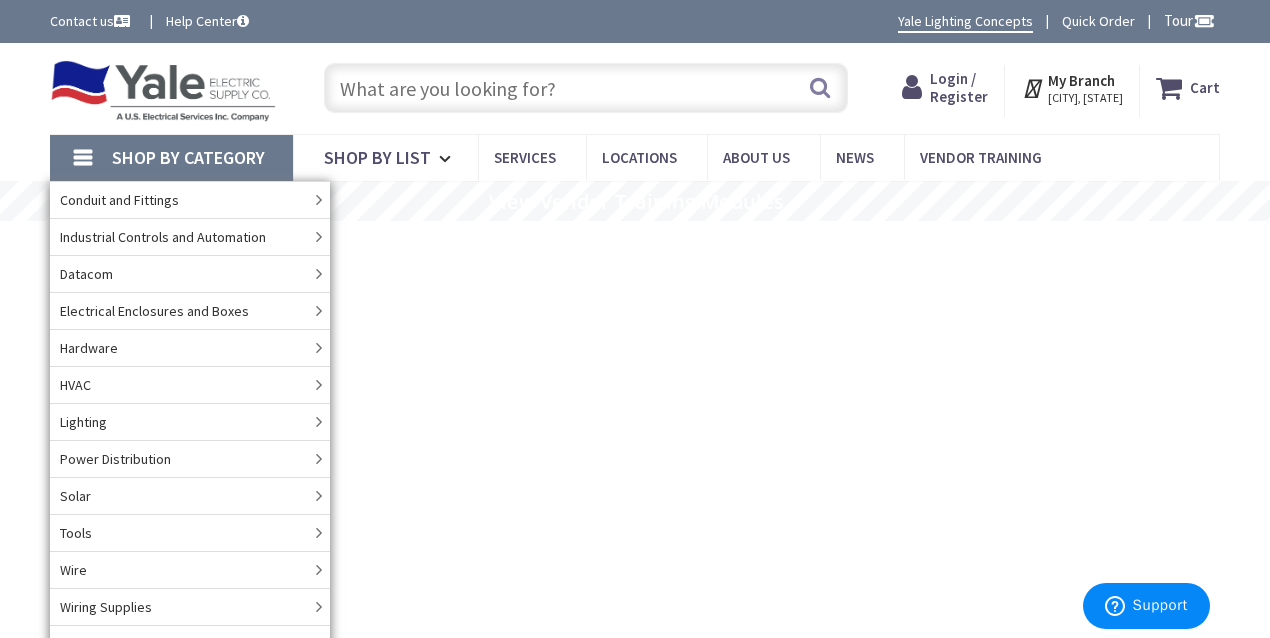 click at bounding box center (163, 91) 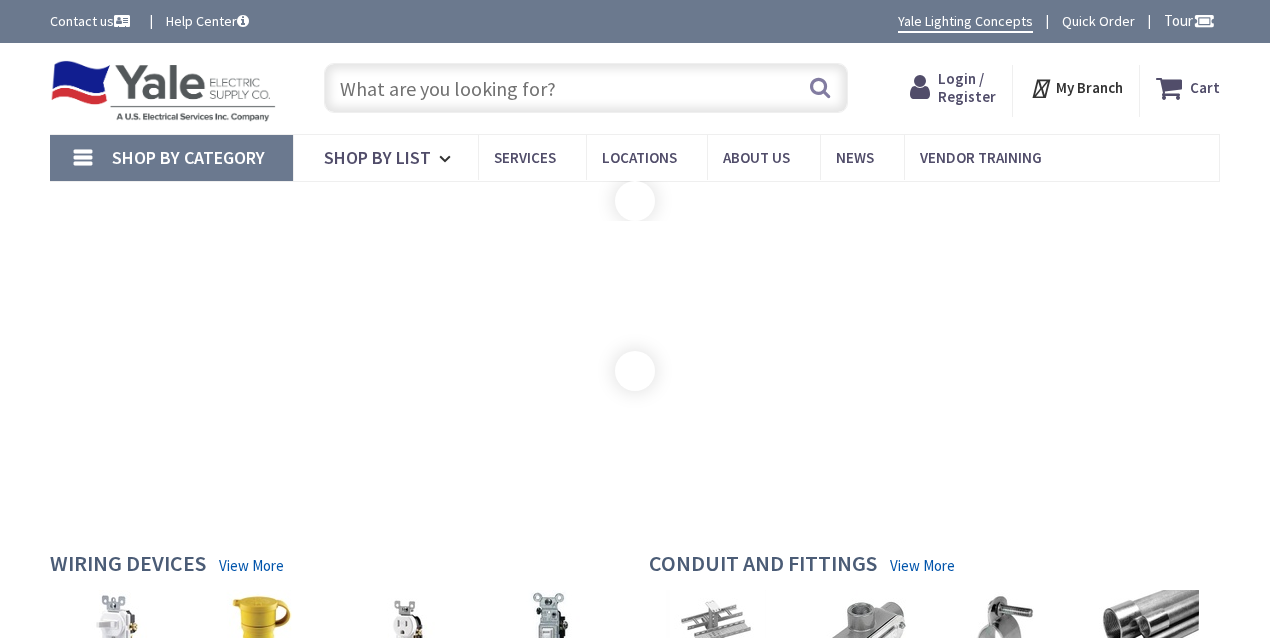 scroll, scrollTop: 0, scrollLeft: 0, axis: both 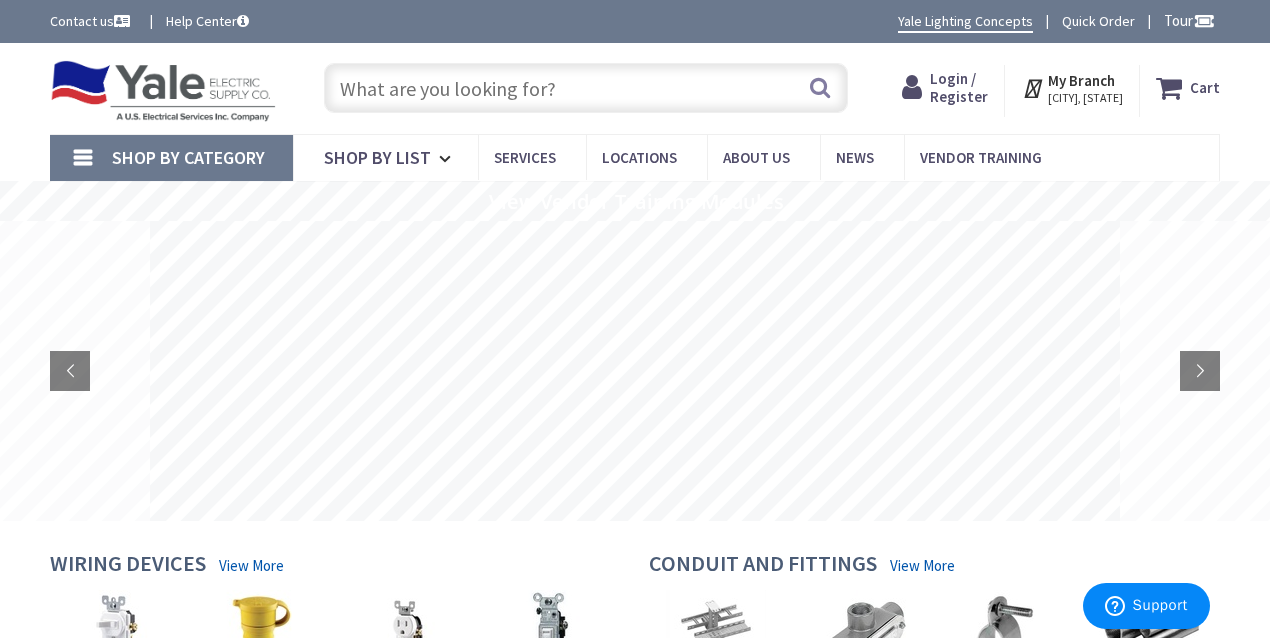 click at bounding box center [586, 88] 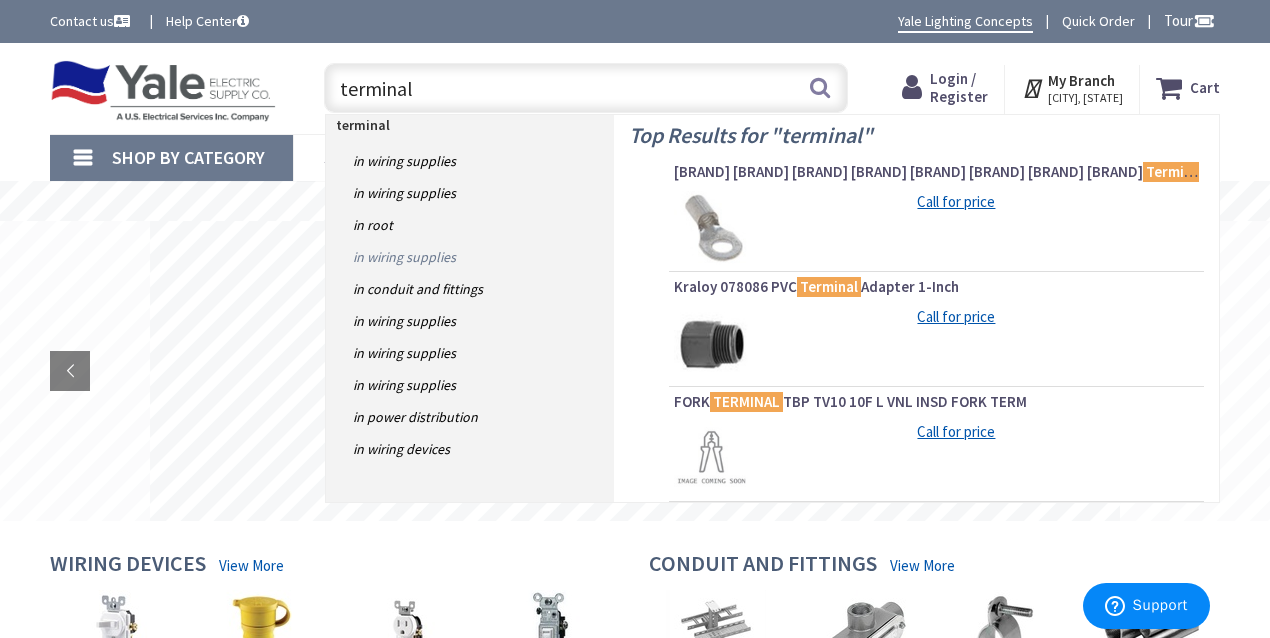 type on "terminal" 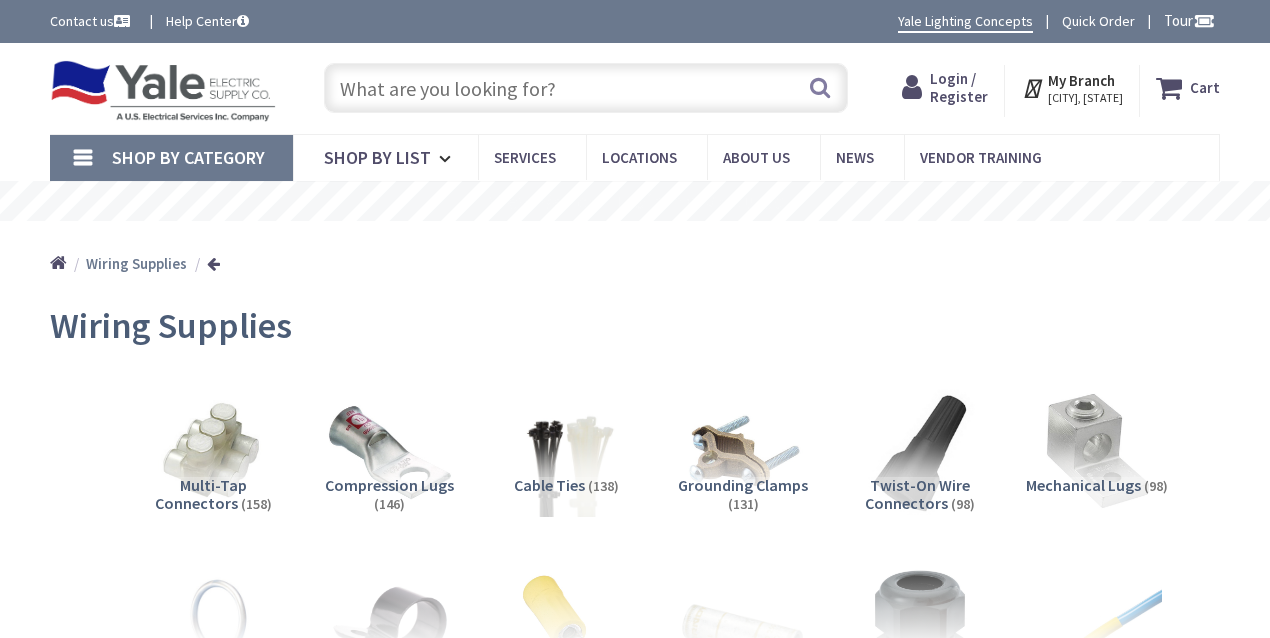 scroll, scrollTop: 198, scrollLeft: 0, axis: vertical 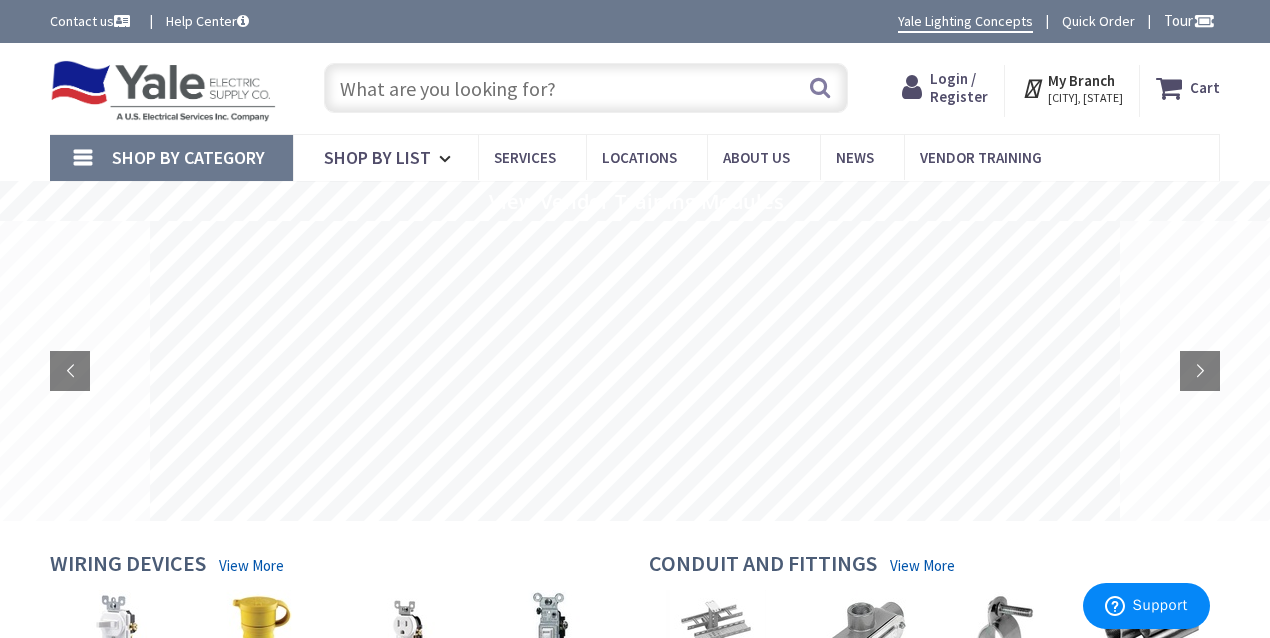 click at bounding box center [586, 88] 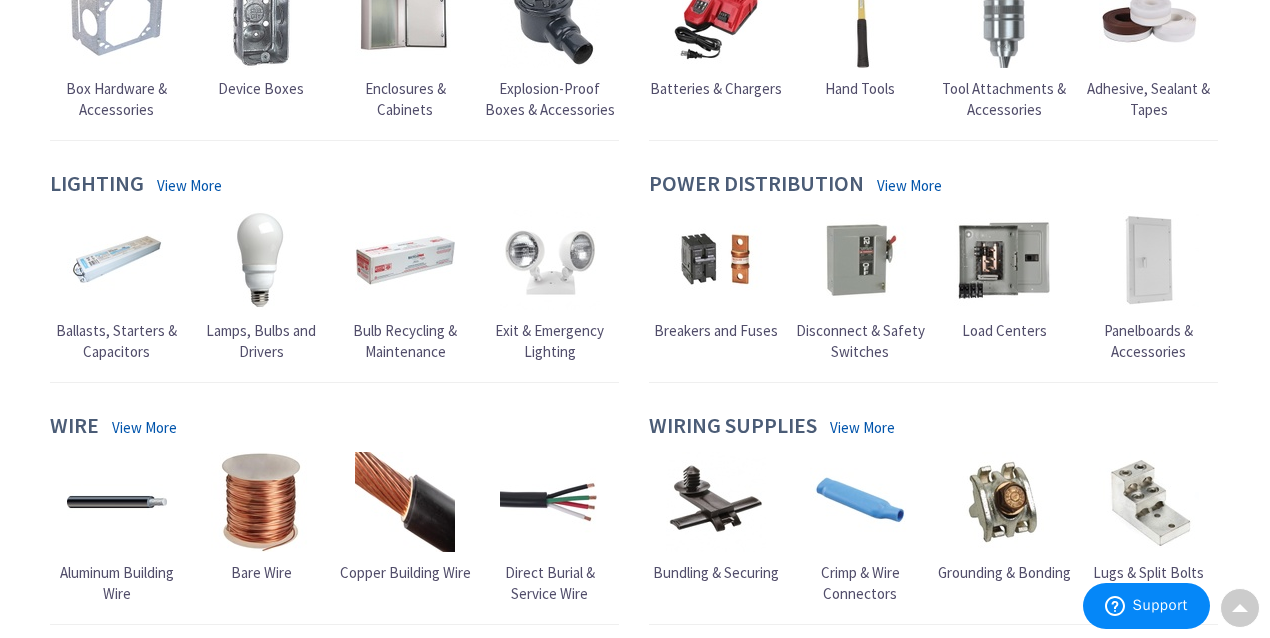 scroll, scrollTop: 866, scrollLeft: 0, axis: vertical 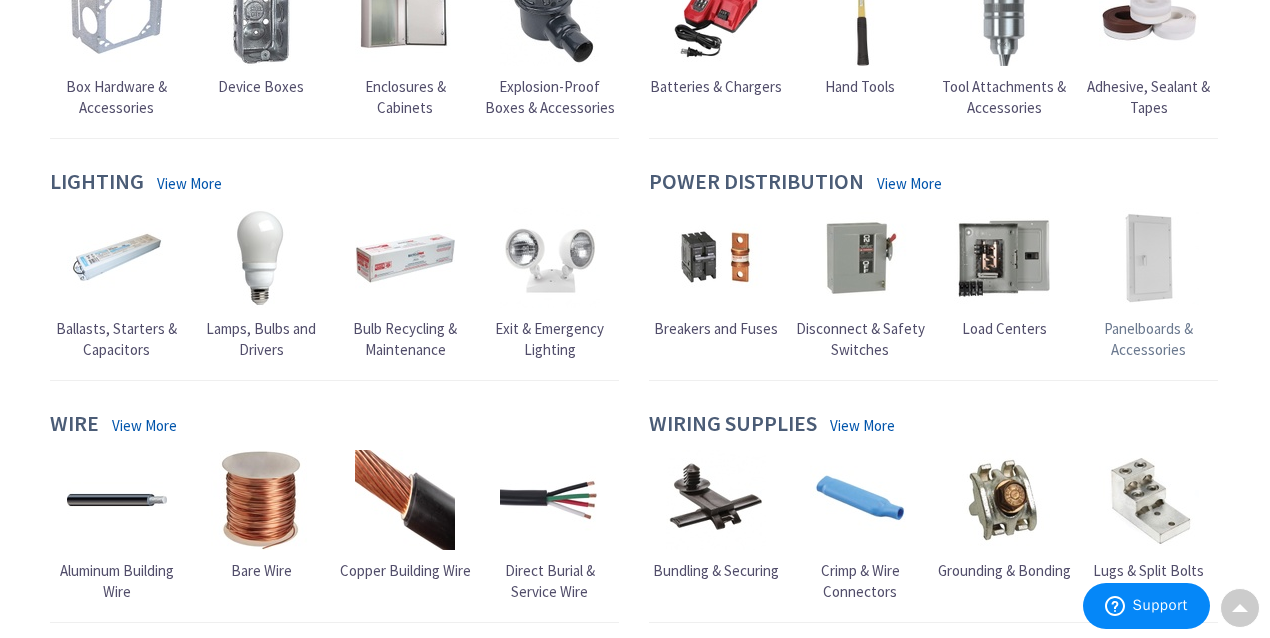 type on "terminal blocks" 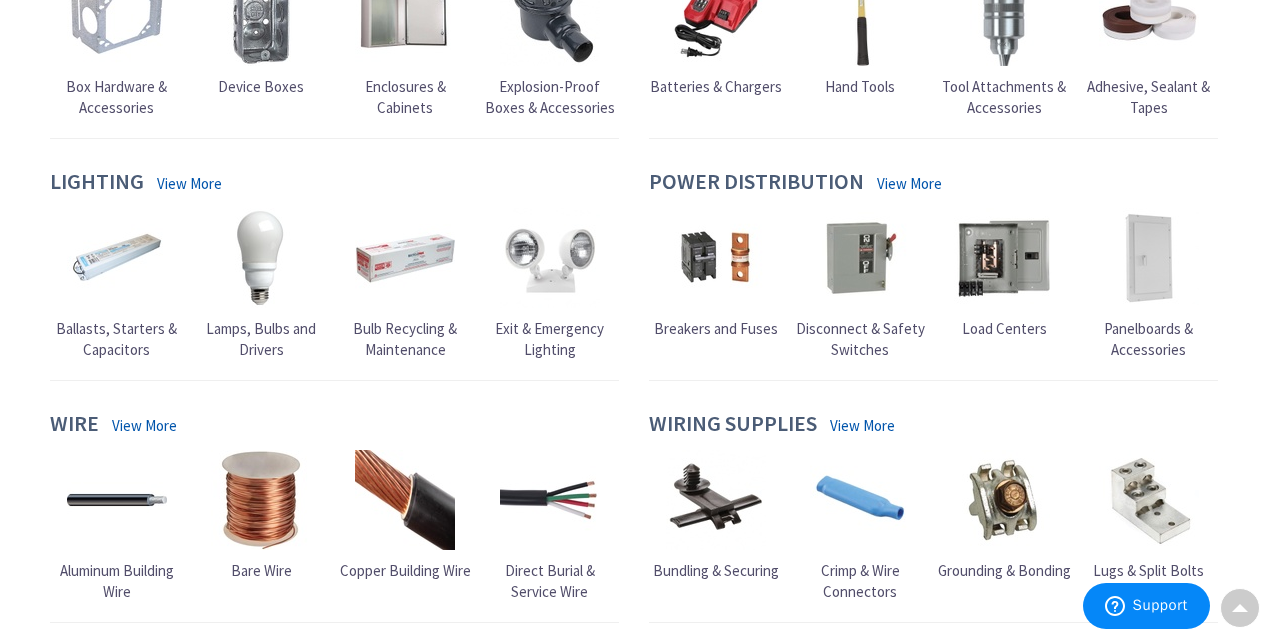click at bounding box center (1149, 258) 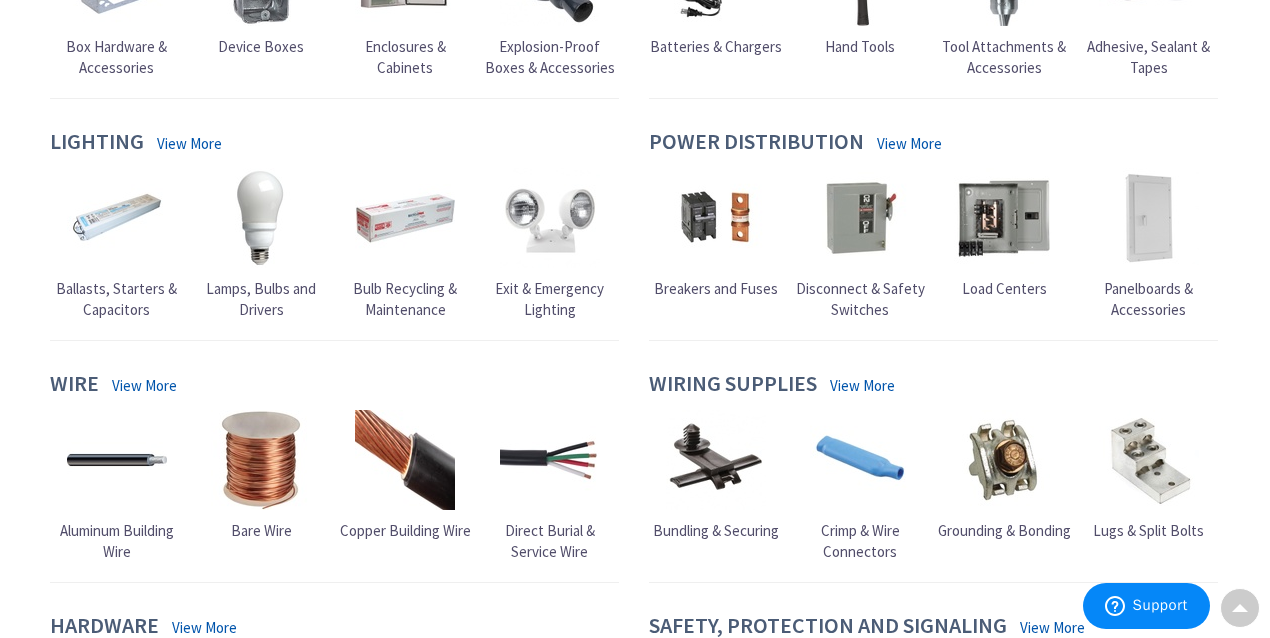 scroll, scrollTop: 1000, scrollLeft: 0, axis: vertical 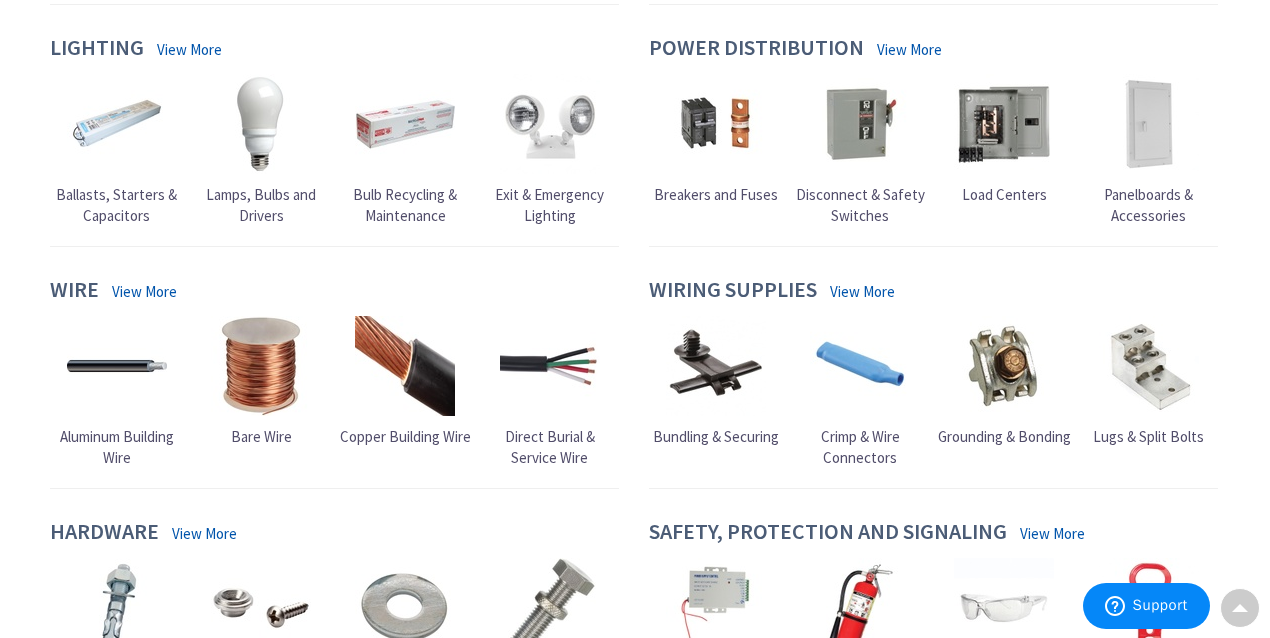 click at bounding box center [1149, 124] 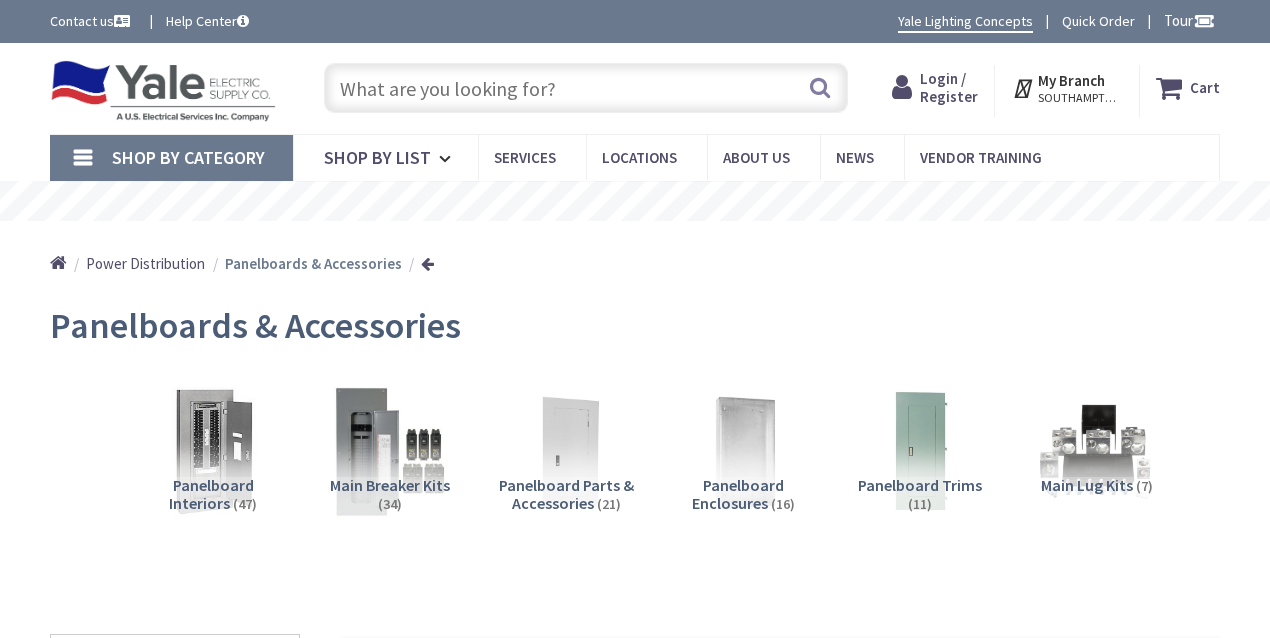 scroll, scrollTop: 0, scrollLeft: 0, axis: both 